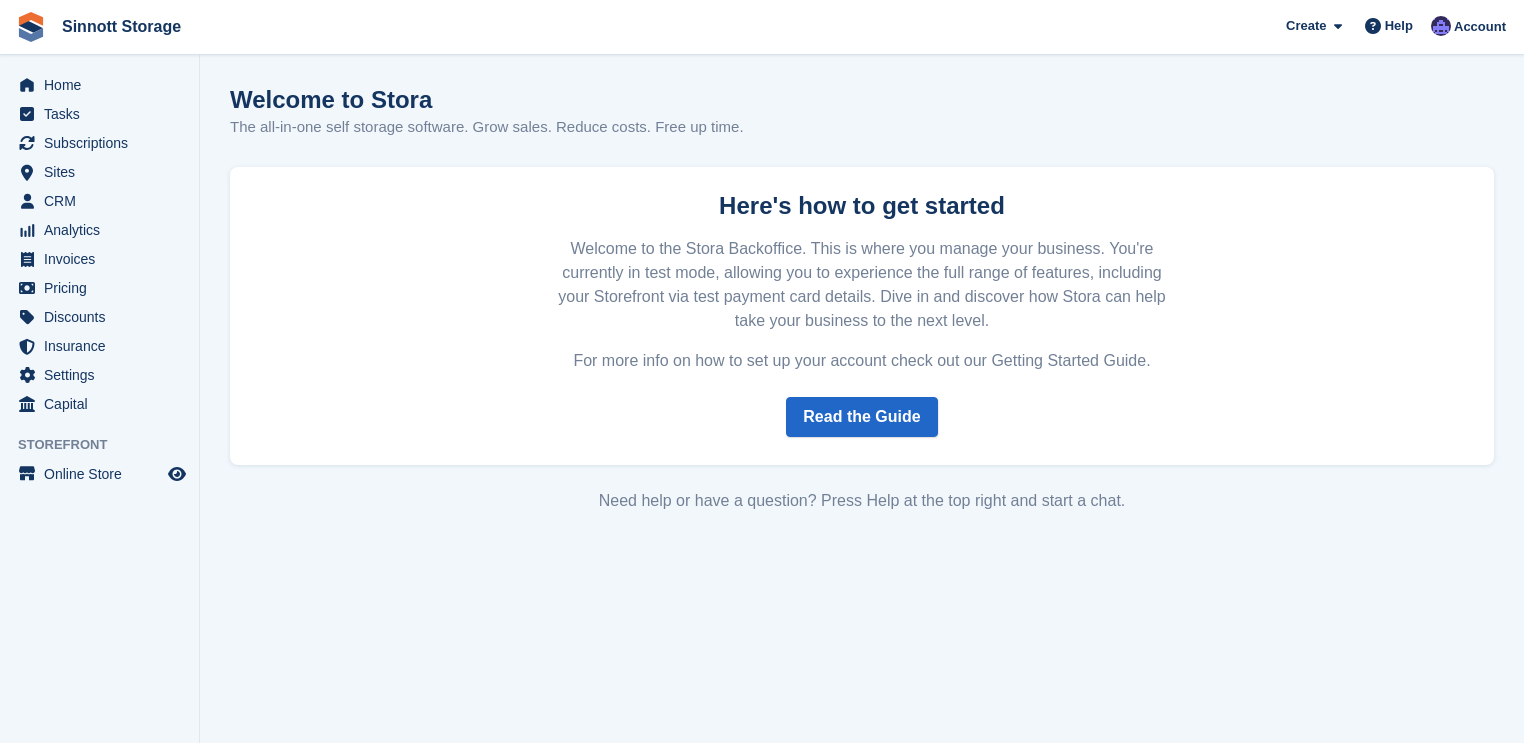 scroll, scrollTop: 0, scrollLeft: 0, axis: both 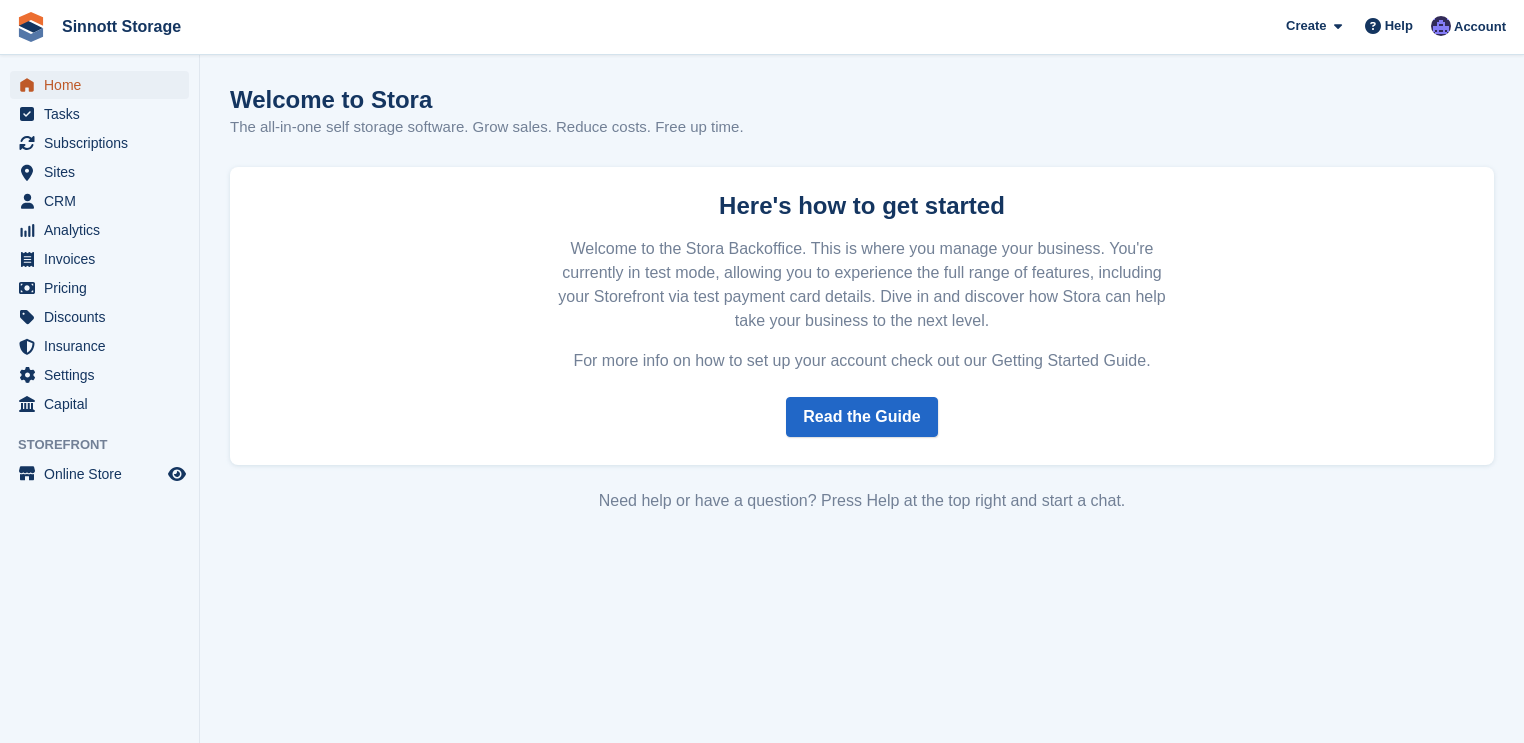 click on "Home" at bounding box center (99, 85) 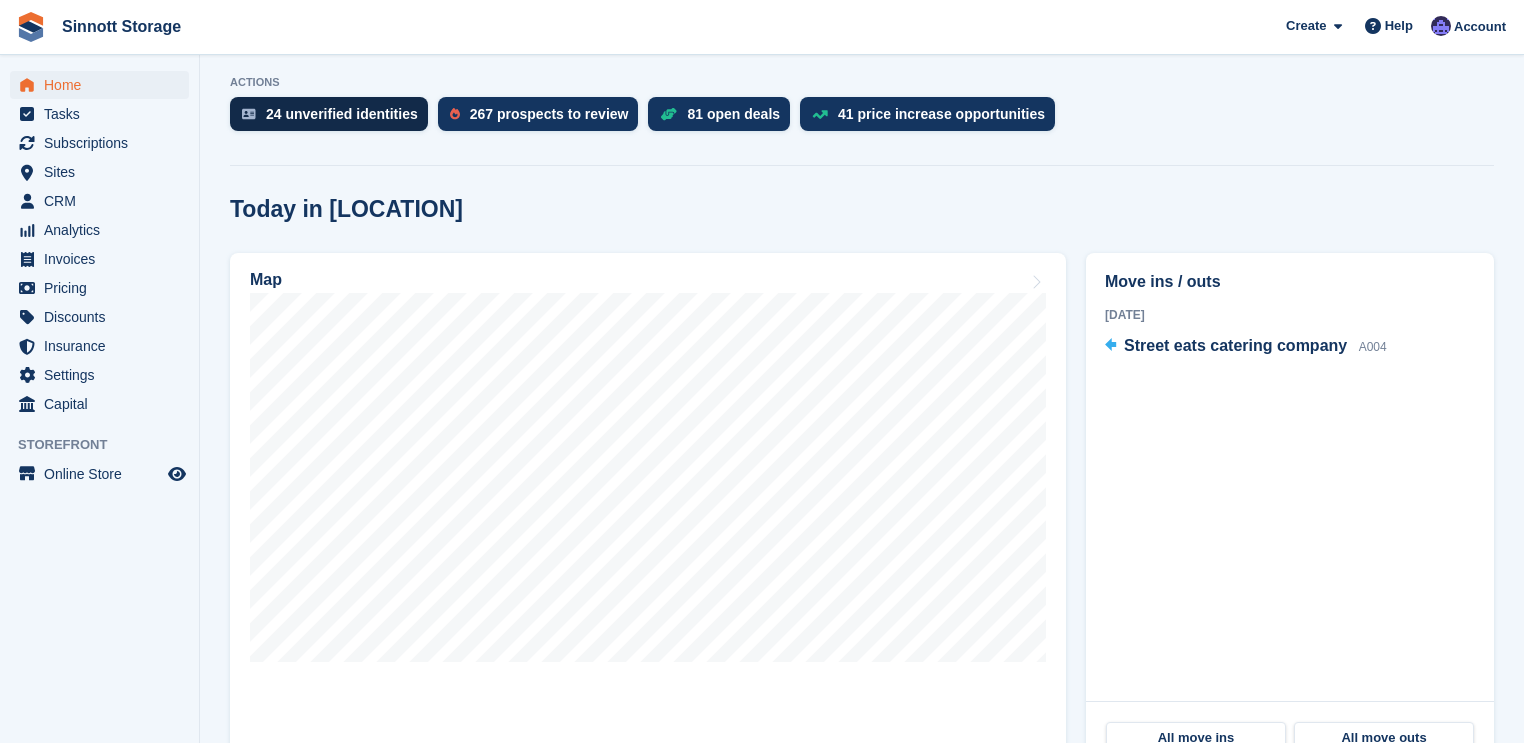 scroll, scrollTop: 400, scrollLeft: 0, axis: vertical 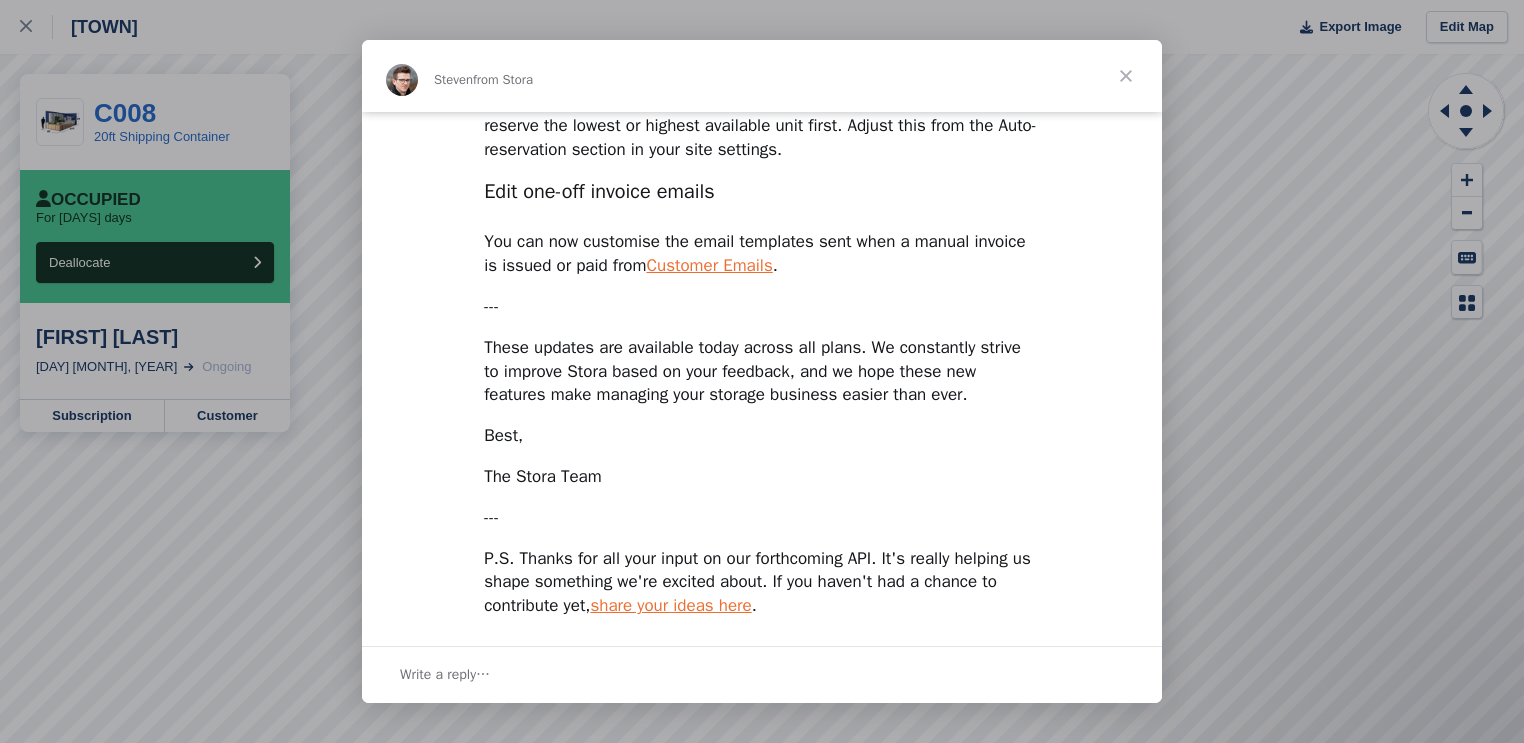 click at bounding box center (1126, 76) 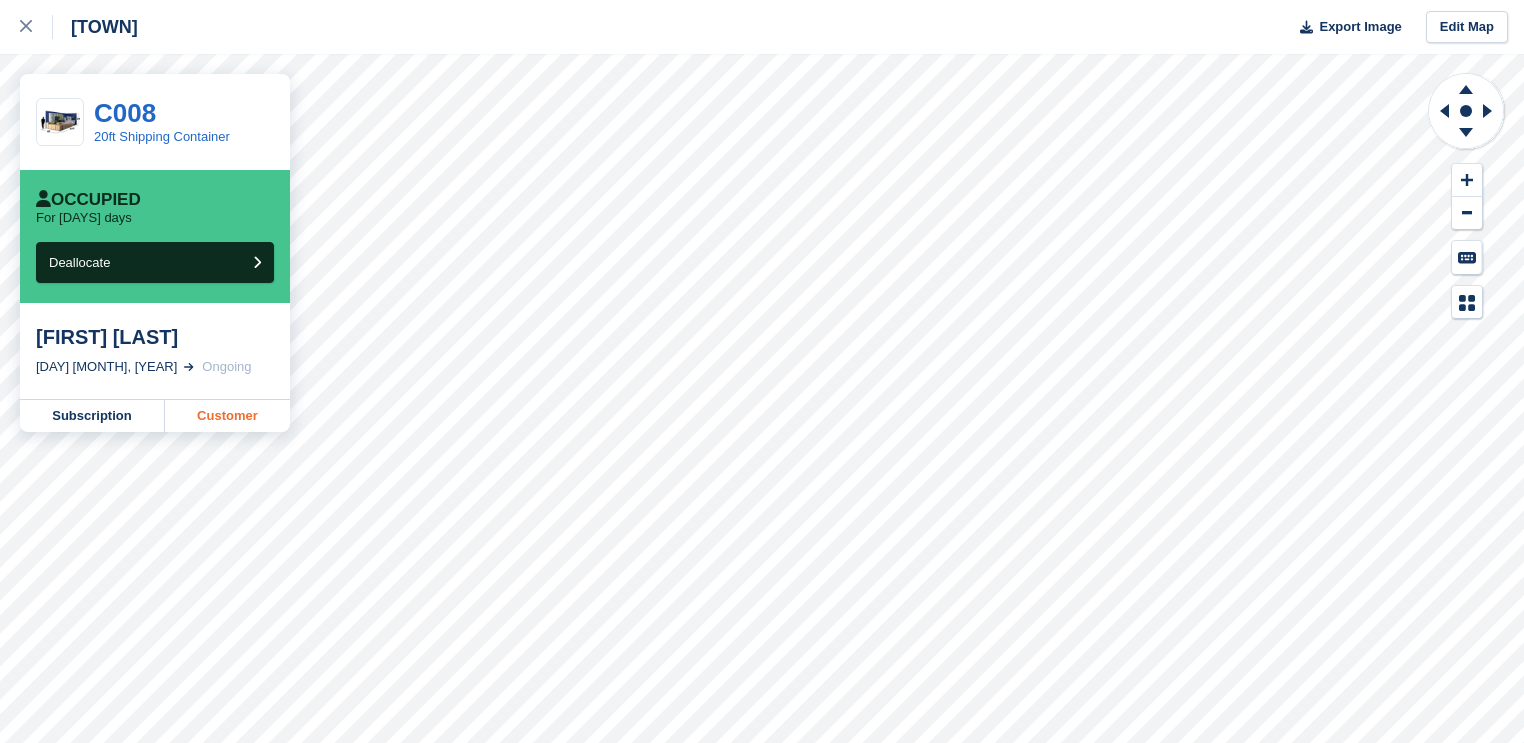 click on "Customer" at bounding box center (227, 416) 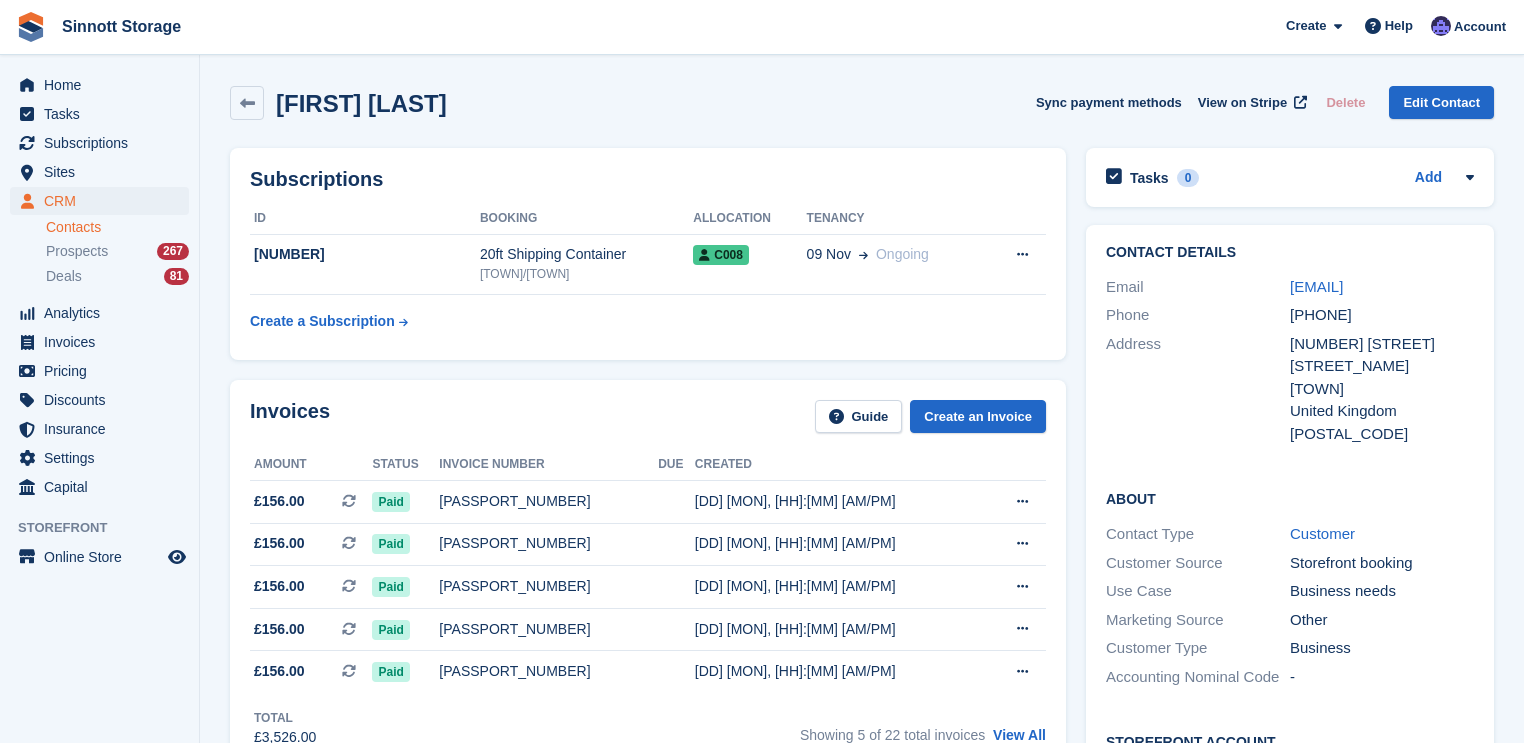 scroll, scrollTop: 0, scrollLeft: 0, axis: both 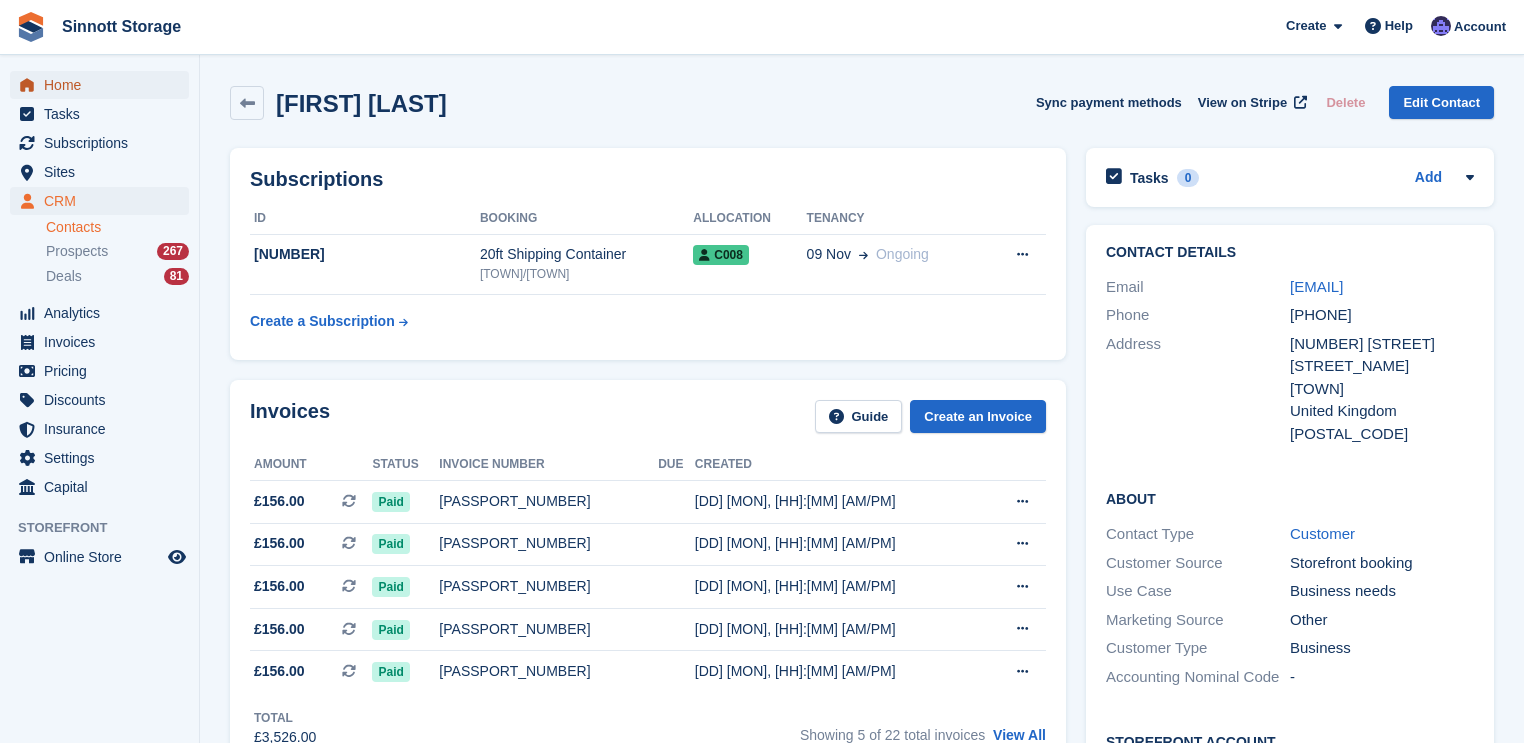 click on "Home" at bounding box center [104, 85] 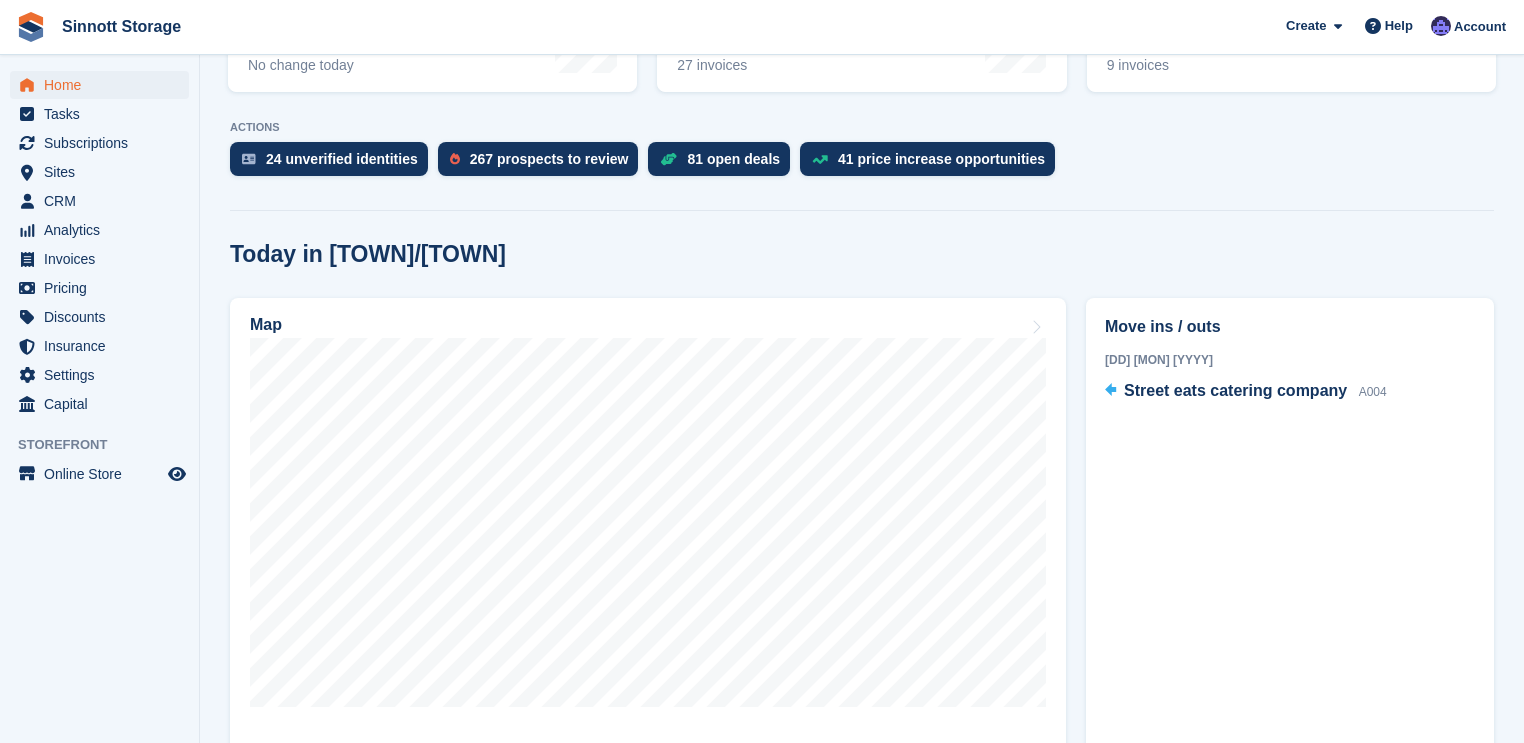 scroll, scrollTop: 348, scrollLeft: 0, axis: vertical 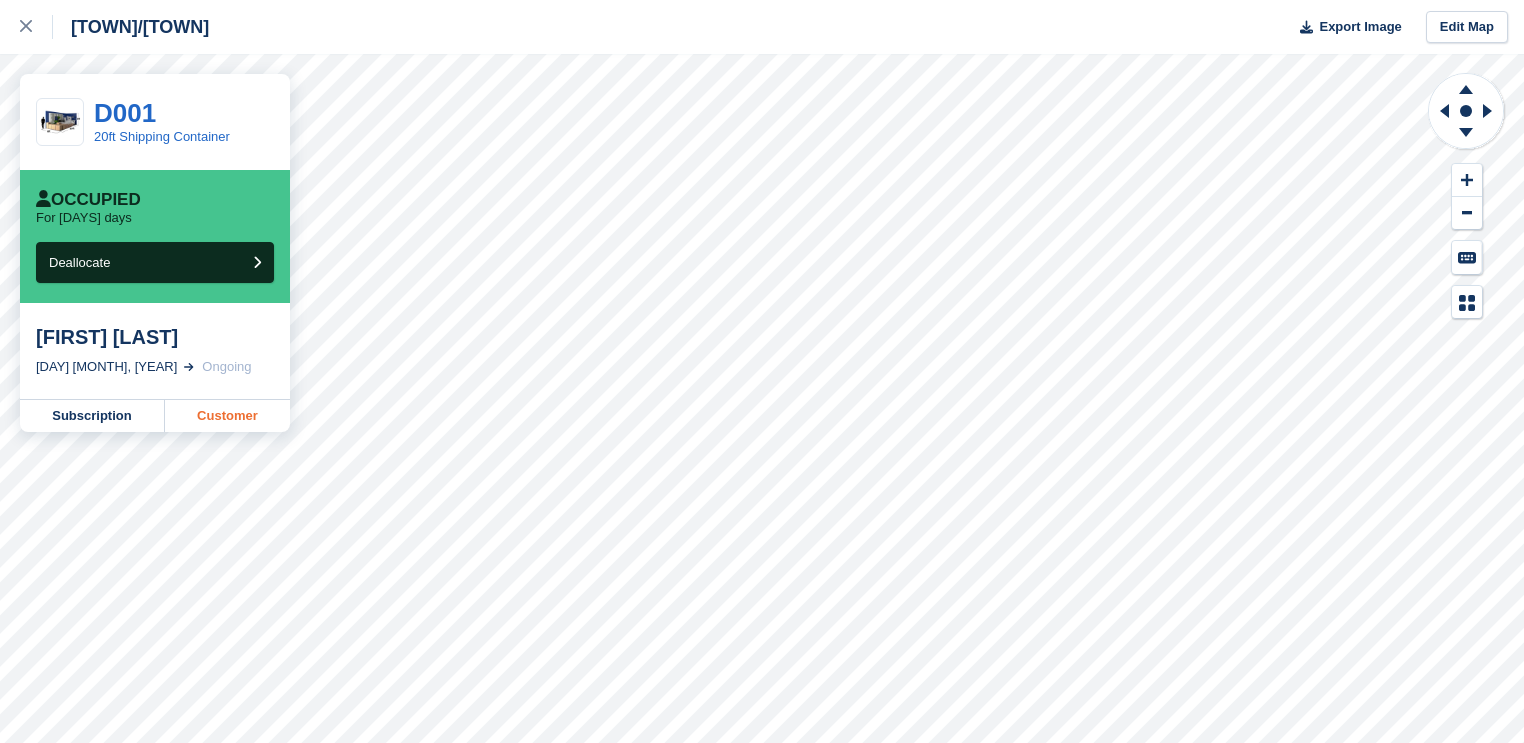 click on "Customer" at bounding box center [227, 416] 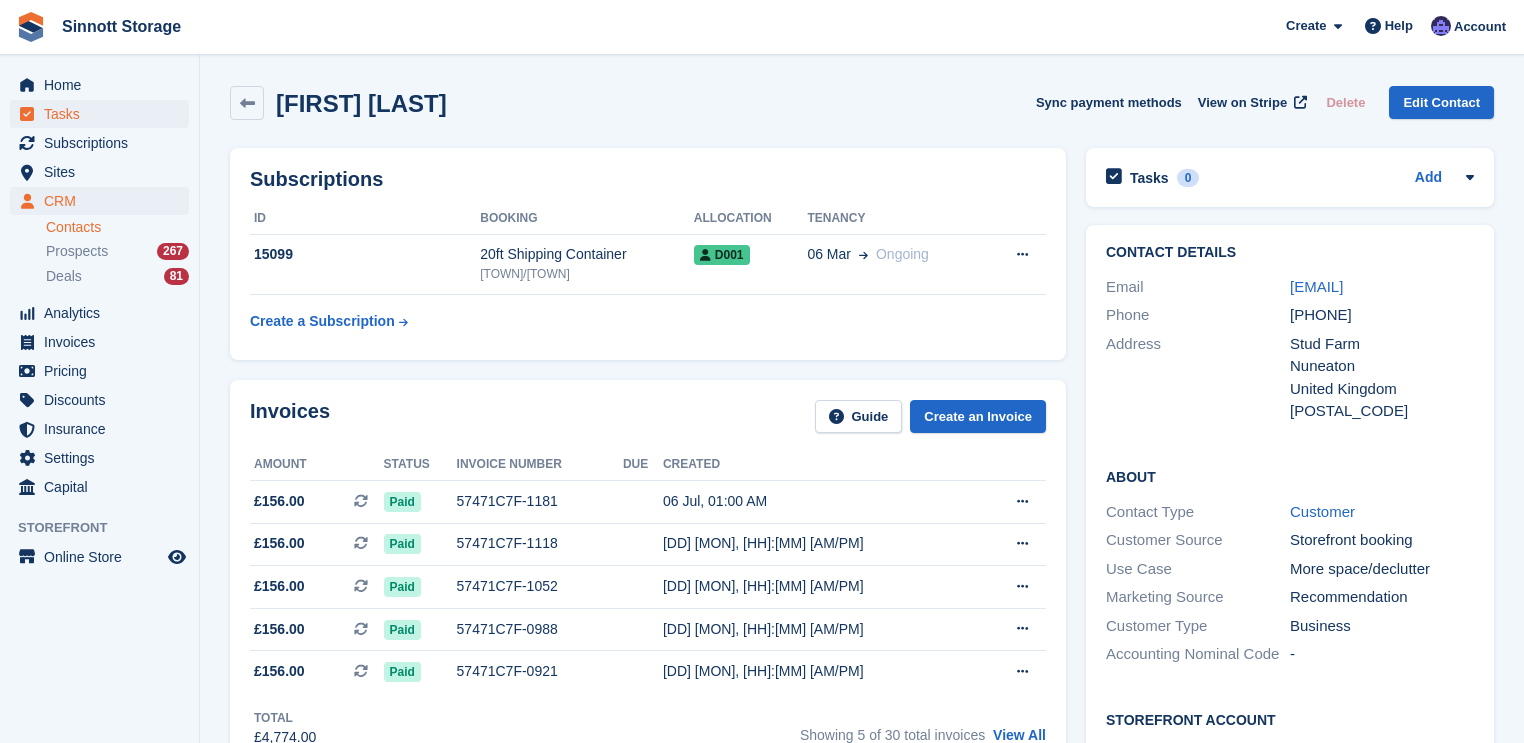 scroll, scrollTop: 0, scrollLeft: 0, axis: both 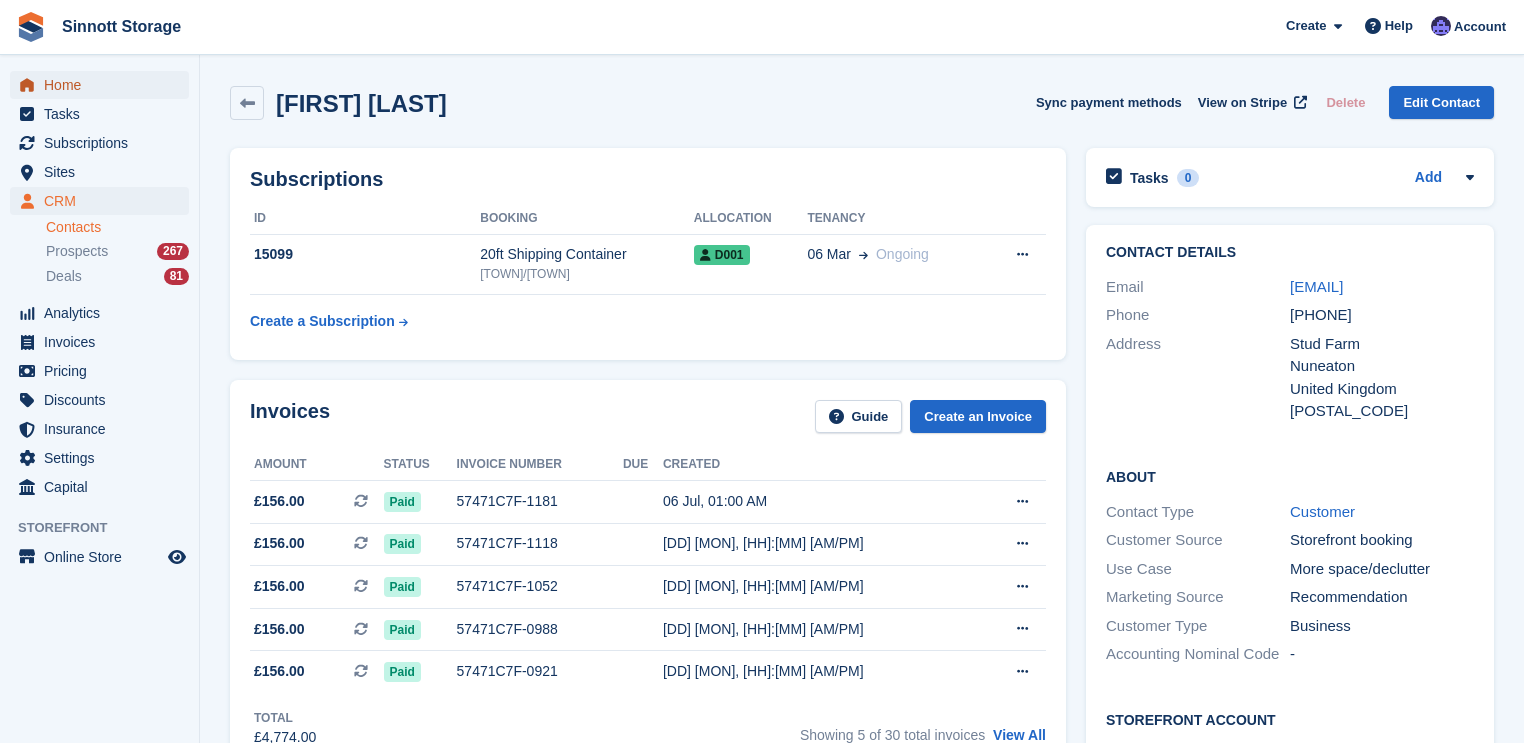 click on "Home" at bounding box center (104, 85) 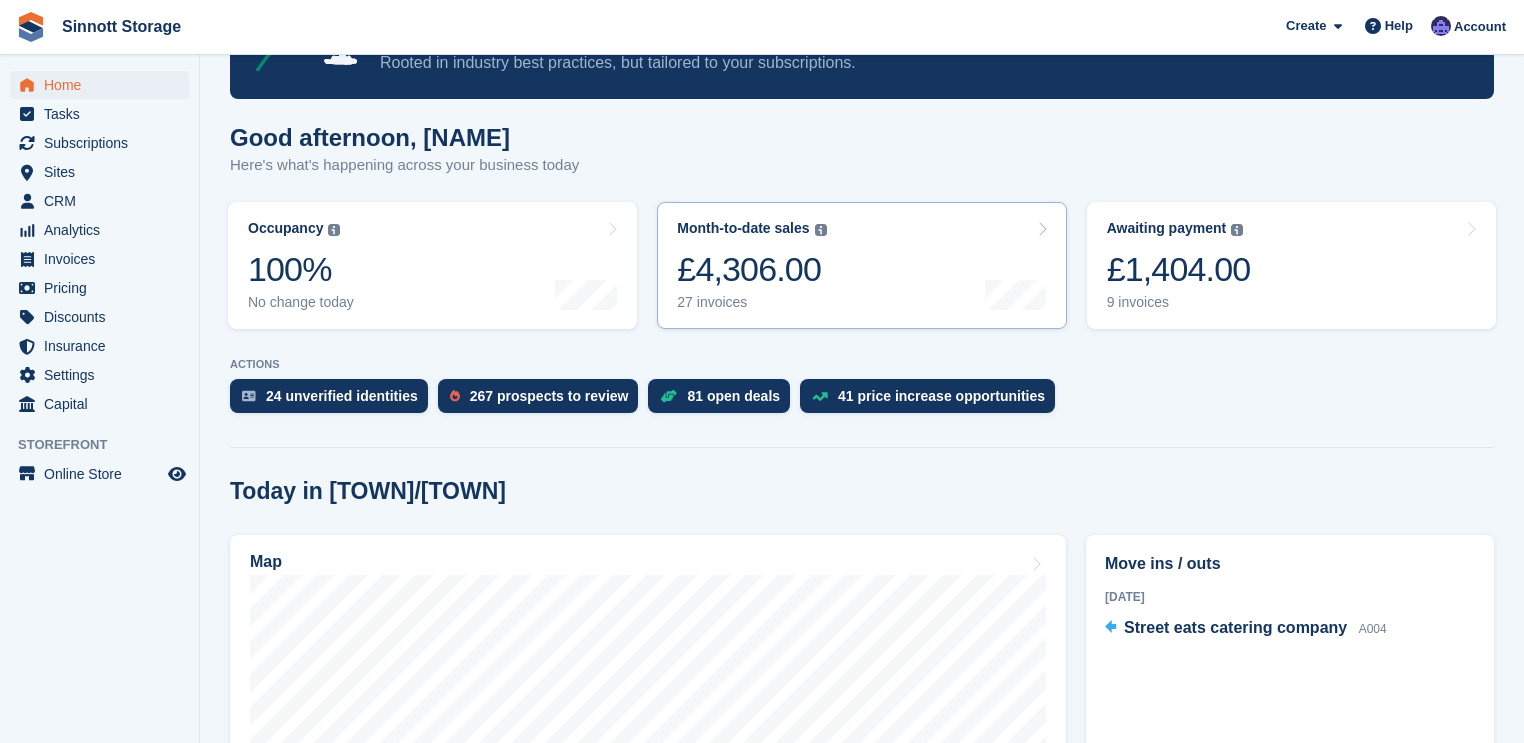 scroll, scrollTop: 480, scrollLeft: 0, axis: vertical 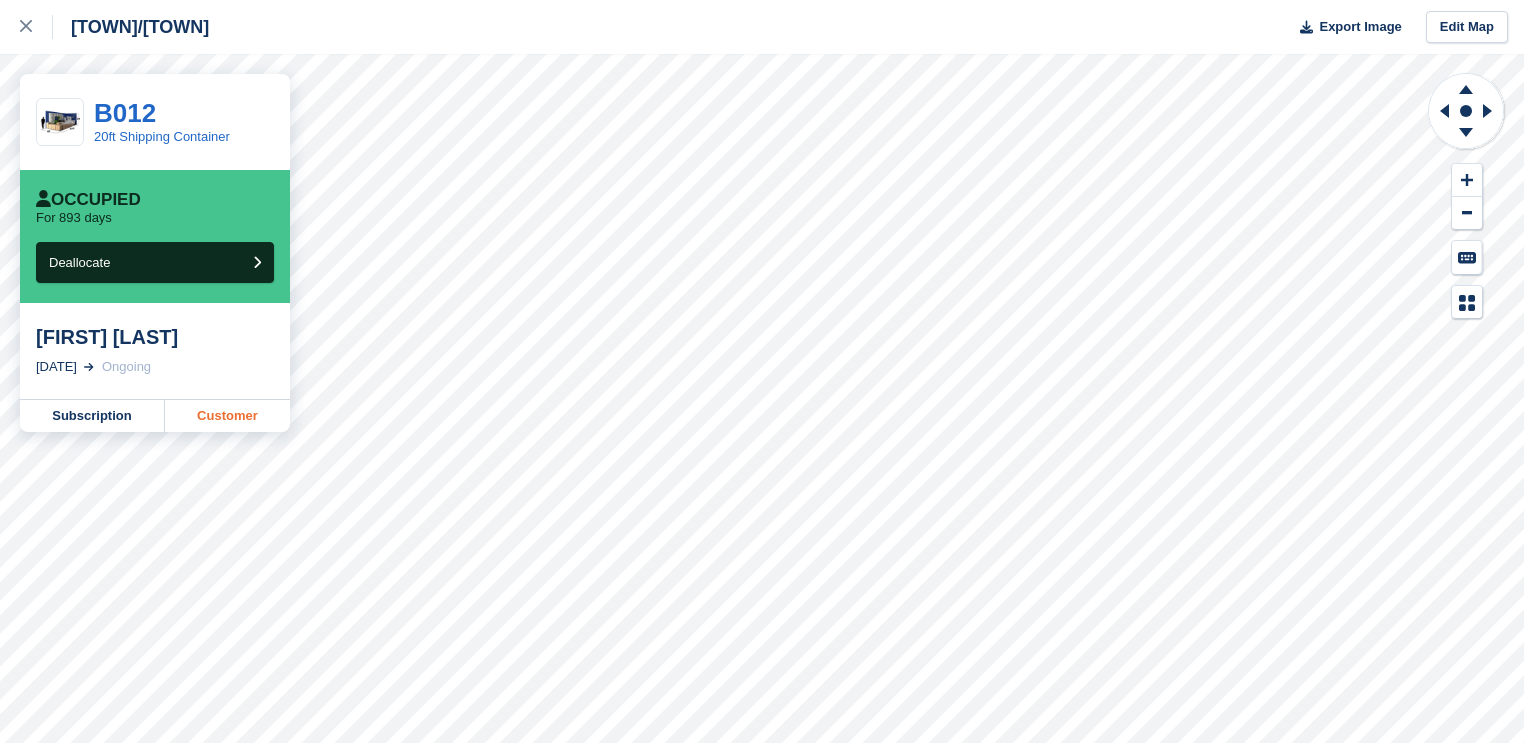 click on "Customer" at bounding box center [227, 416] 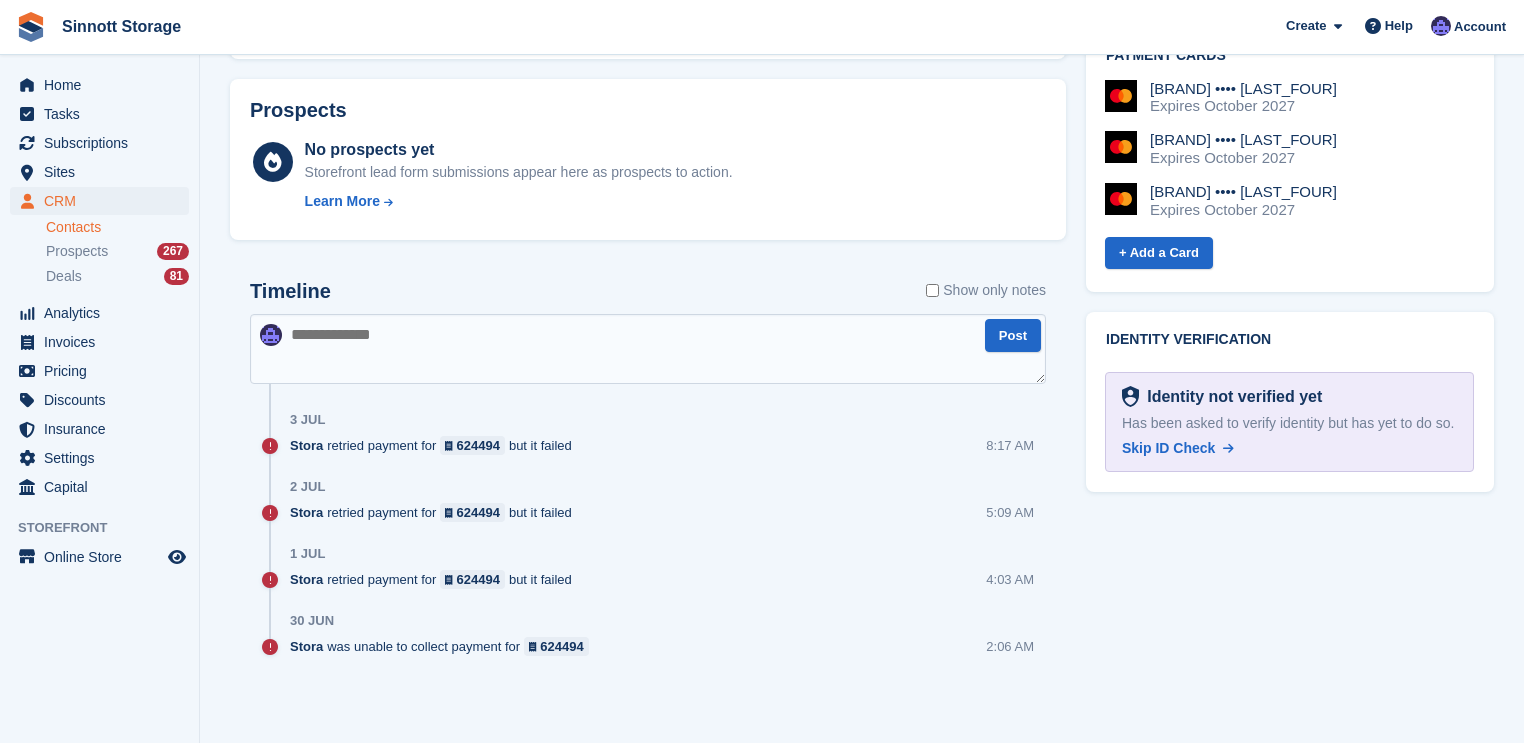 scroll, scrollTop: 890, scrollLeft: 0, axis: vertical 